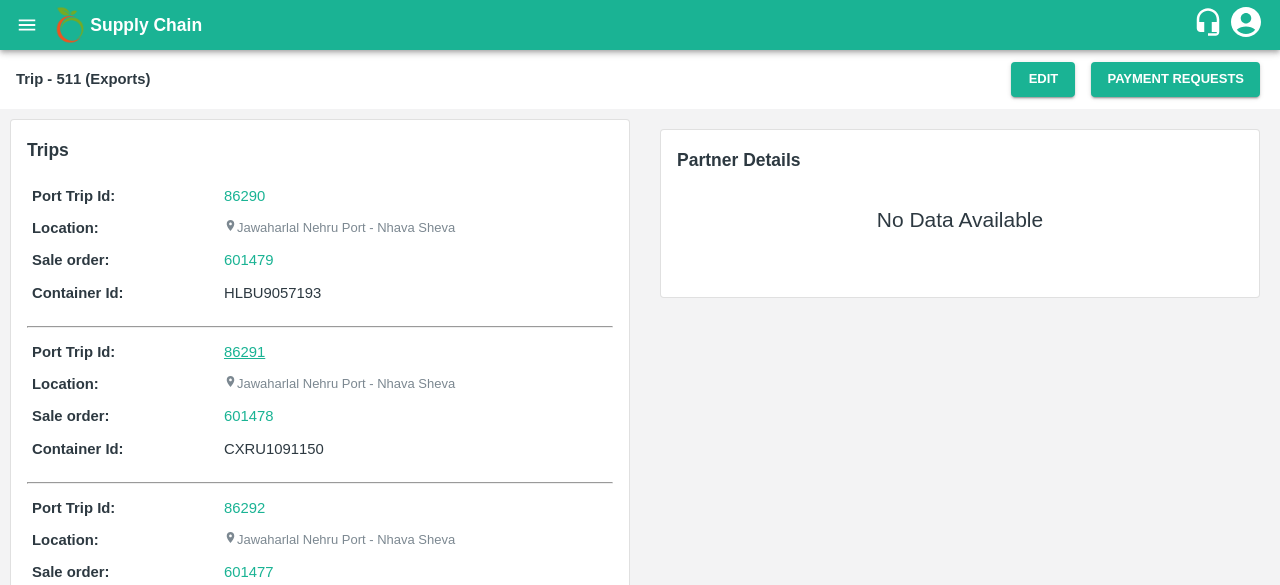 scroll, scrollTop: 0, scrollLeft: 0, axis: both 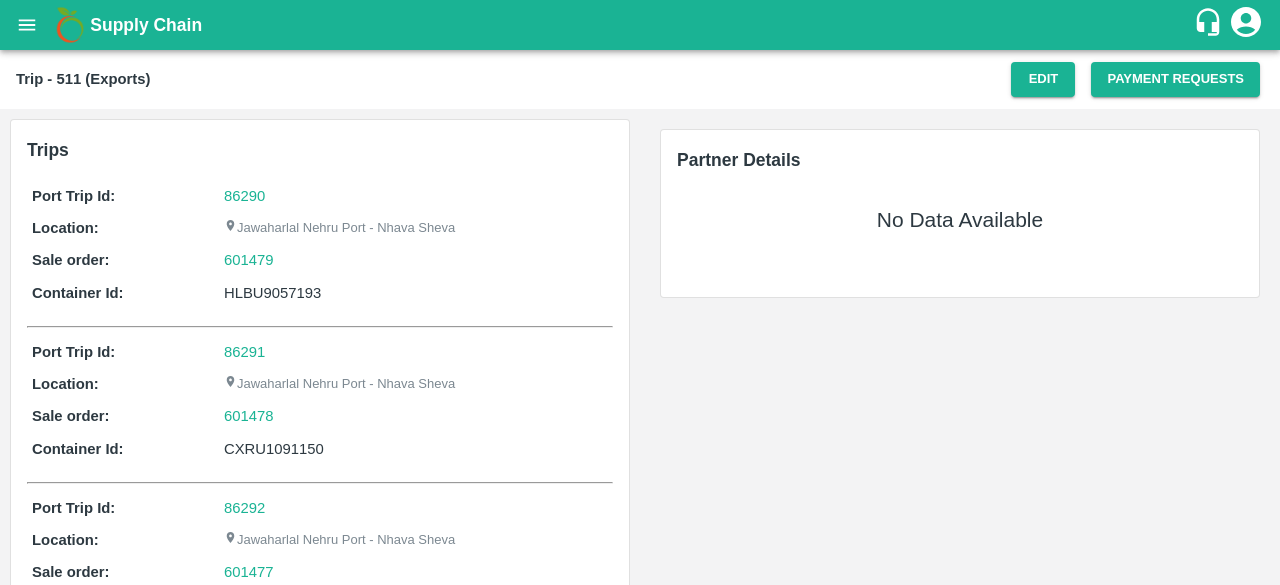 click on "HLBU9057193" at bounding box center (416, 293) 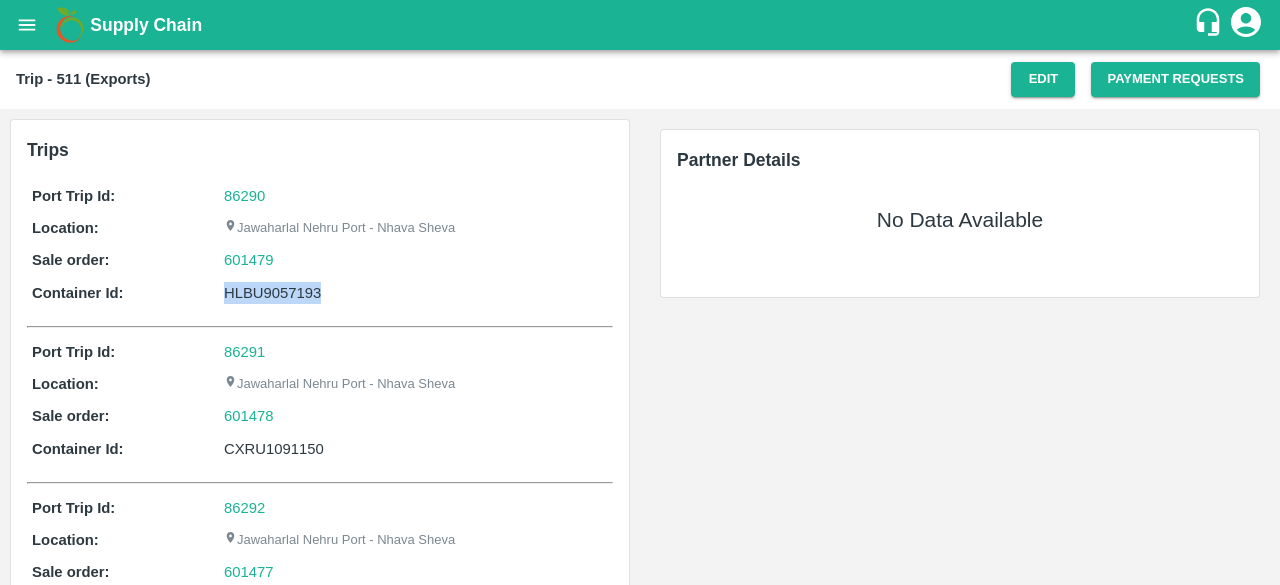 click on "HLBU9057193" at bounding box center [416, 293] 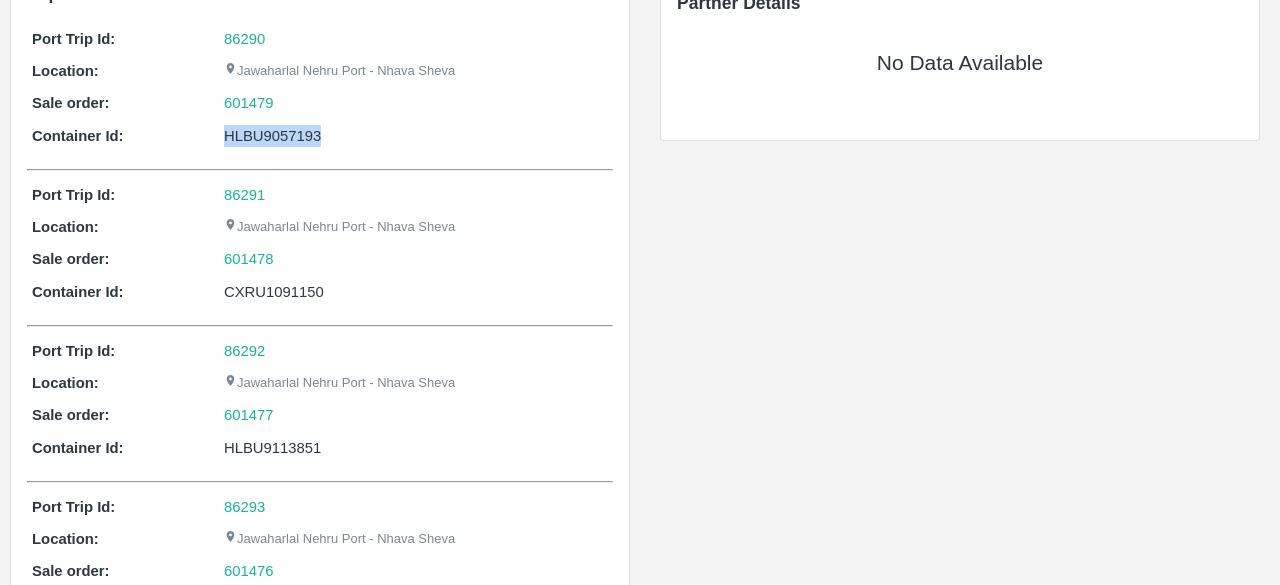 scroll, scrollTop: 0, scrollLeft: 0, axis: both 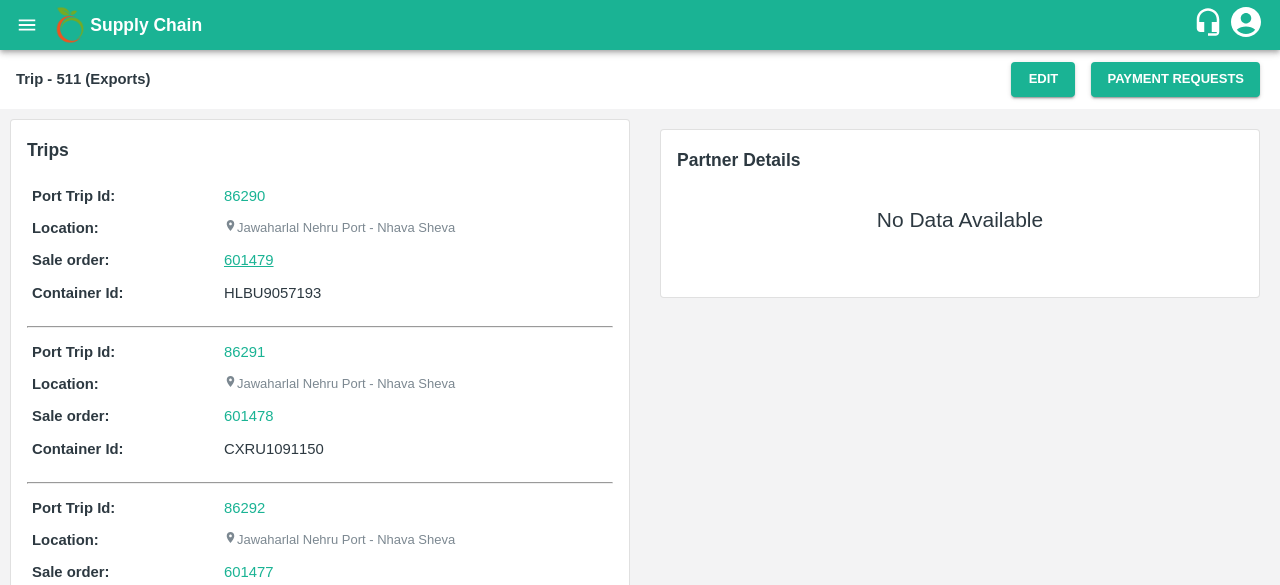 click on "601479" at bounding box center [249, 260] 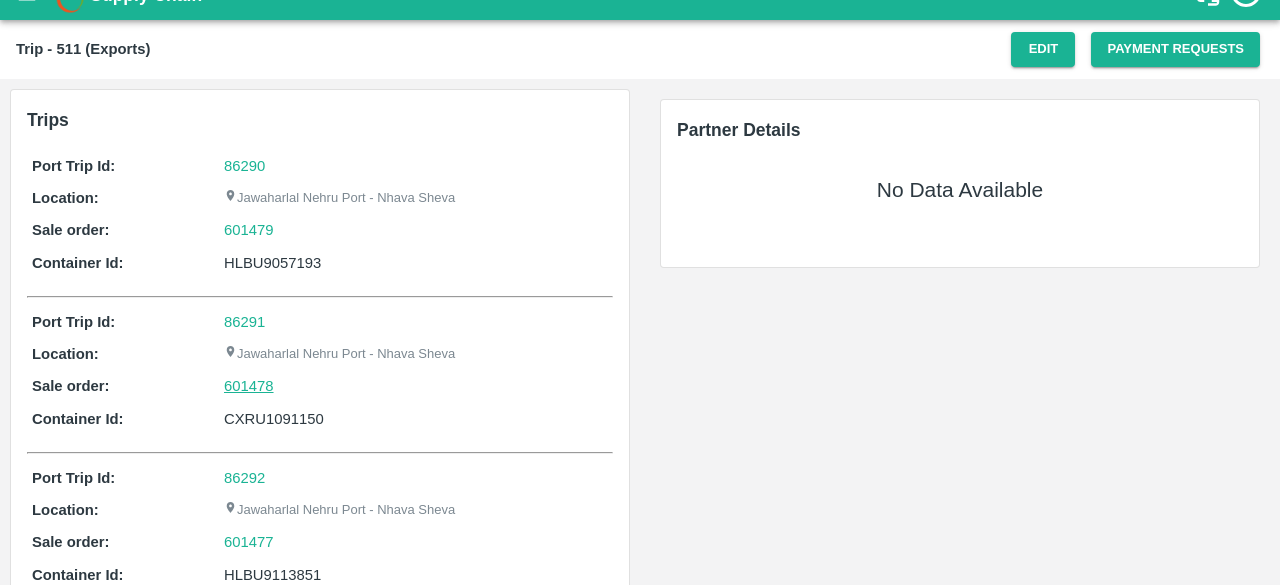 scroll, scrollTop: 389, scrollLeft: 0, axis: vertical 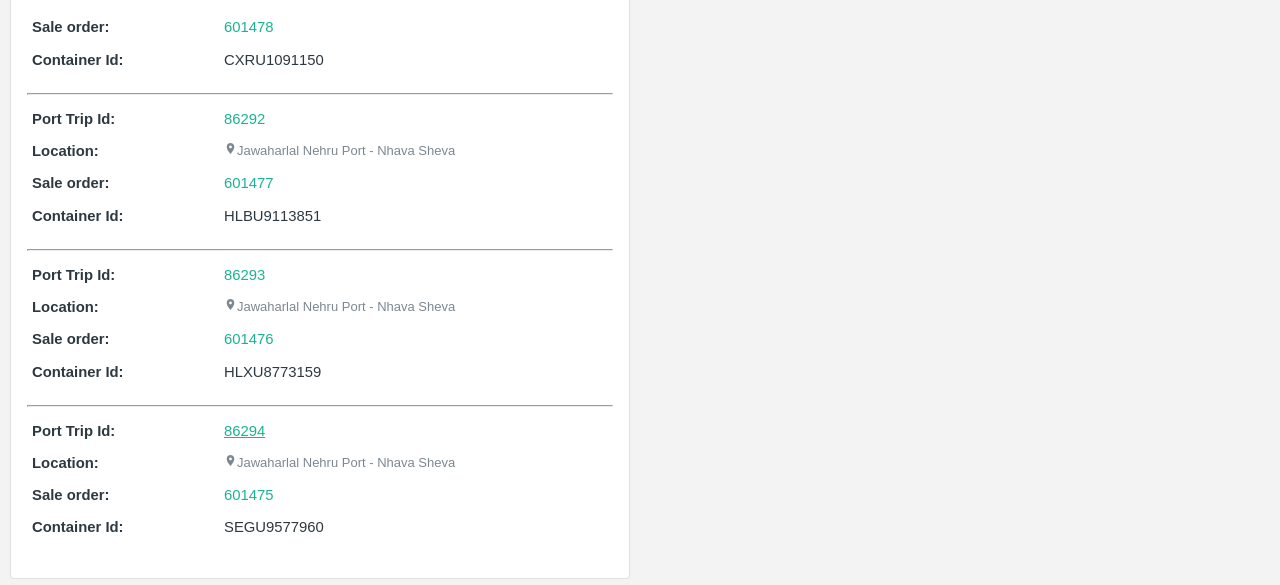 click on "86294" at bounding box center [244, 431] 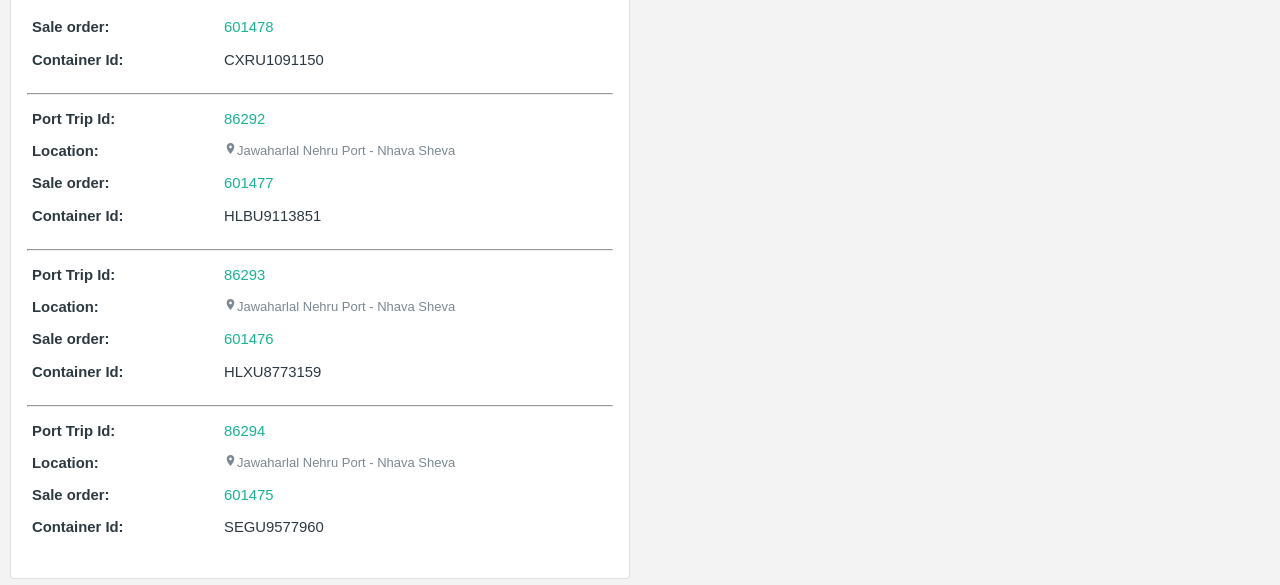 scroll, scrollTop: 0, scrollLeft: 0, axis: both 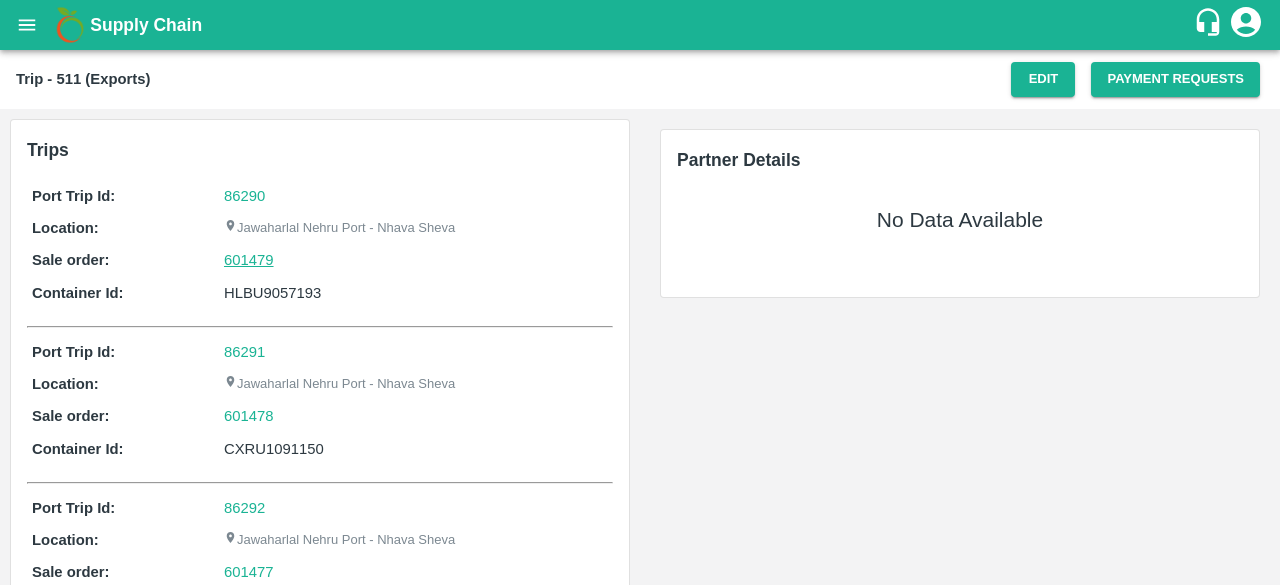 click on "601479" at bounding box center (249, 260) 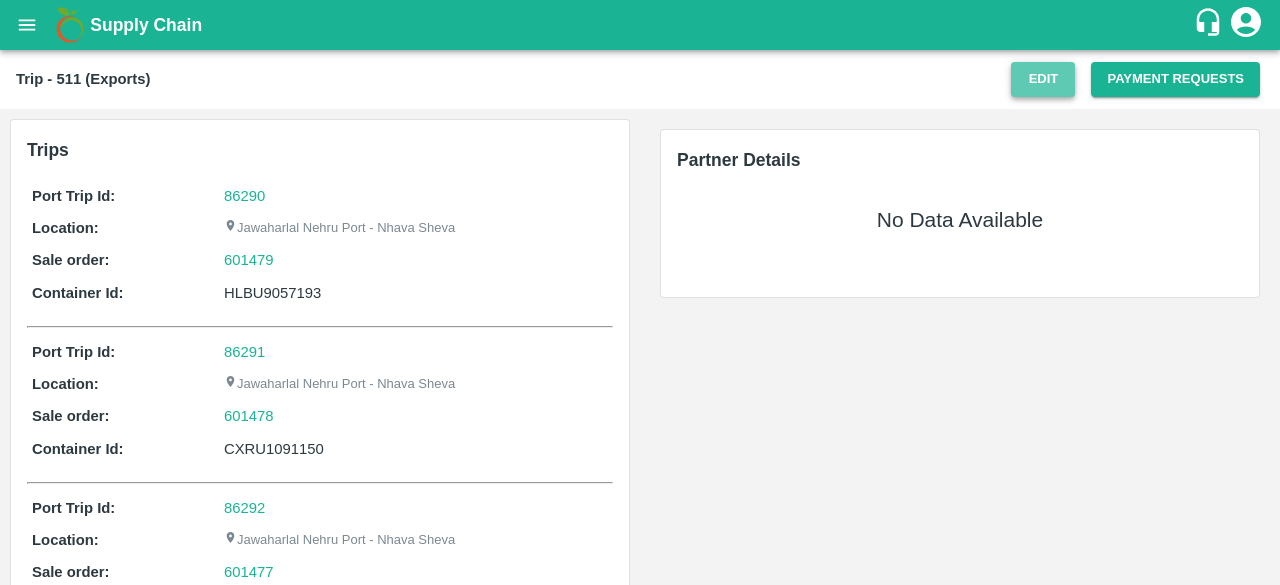 click on "Edit" at bounding box center [1043, 79] 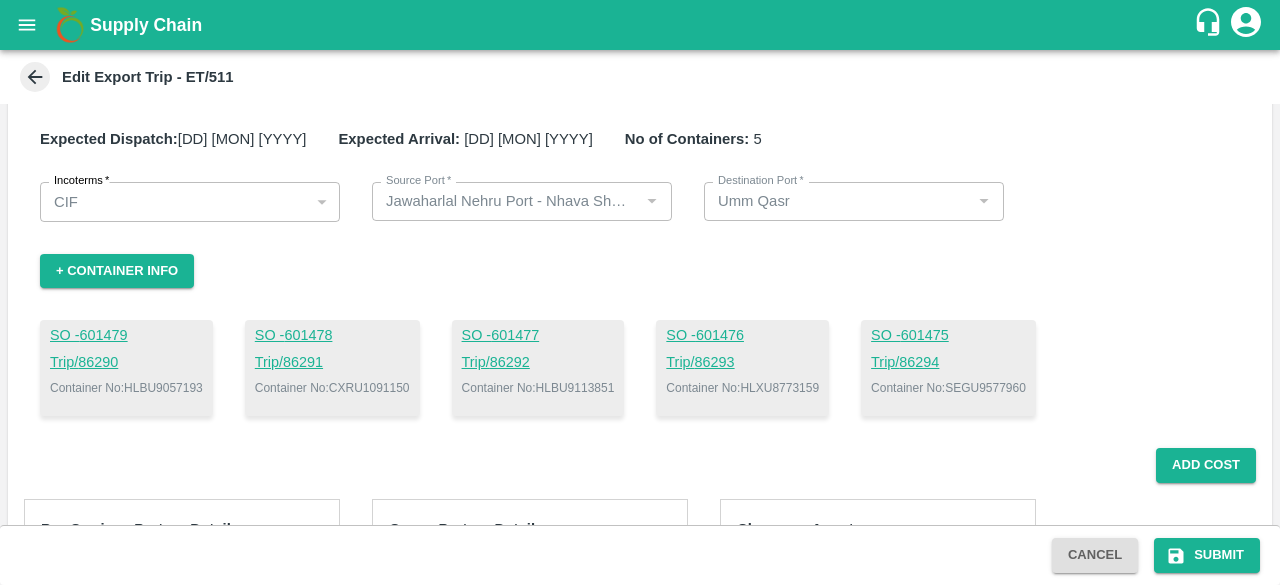 scroll, scrollTop: 0, scrollLeft: 0, axis: both 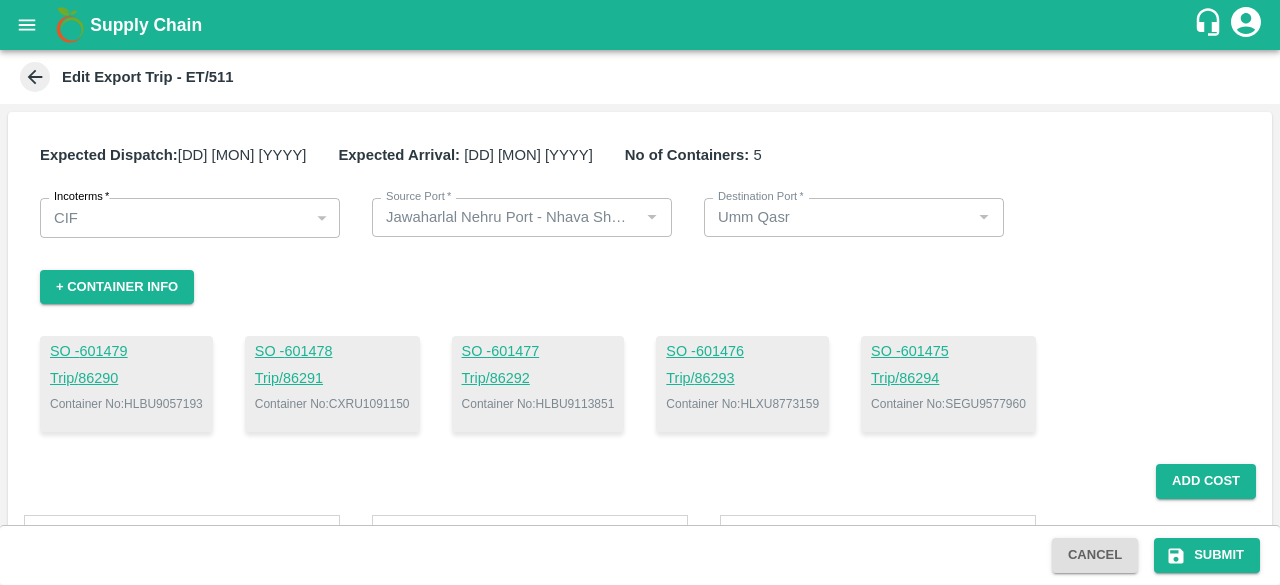 click 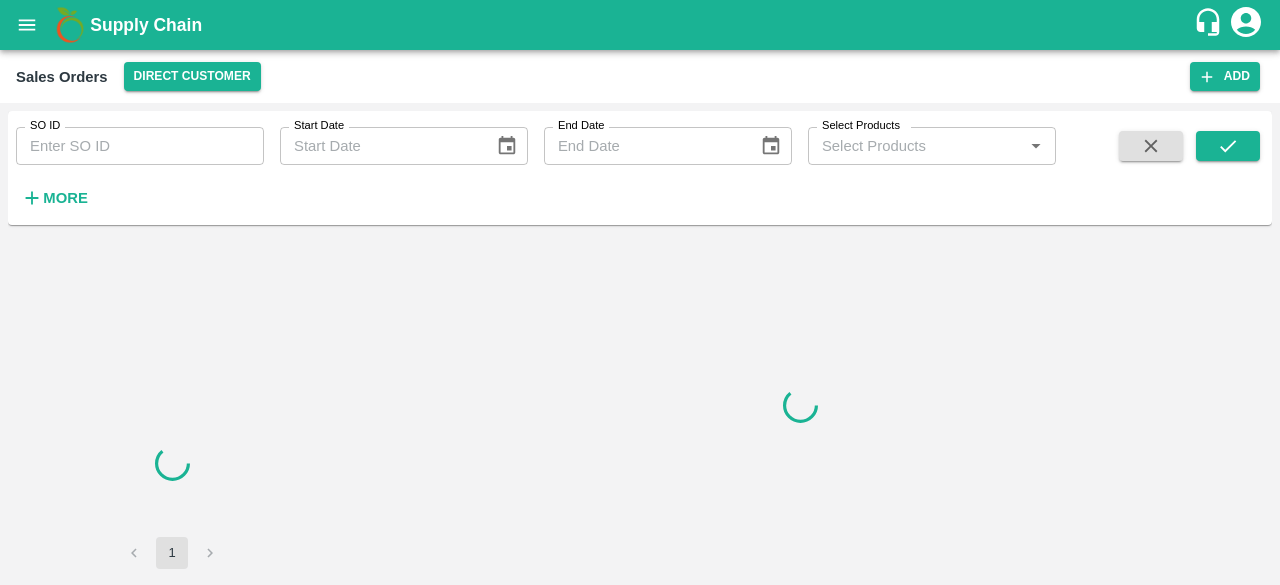 scroll, scrollTop: 0, scrollLeft: 0, axis: both 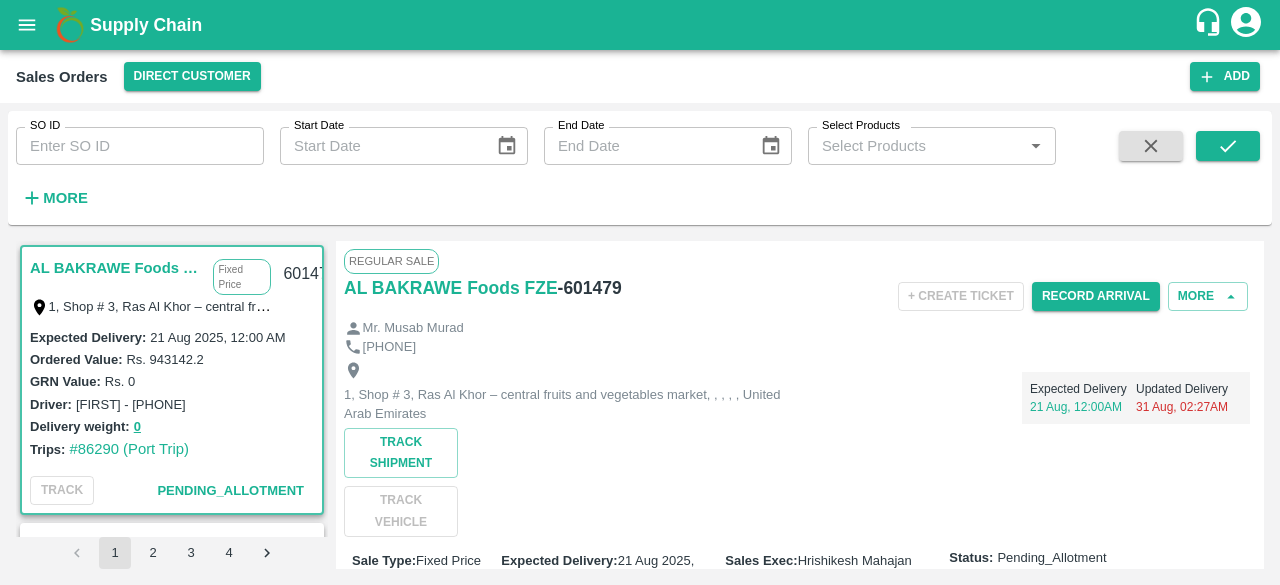 click on "+ Create Ticket Record Arrival More" at bounding box center (952, 296) 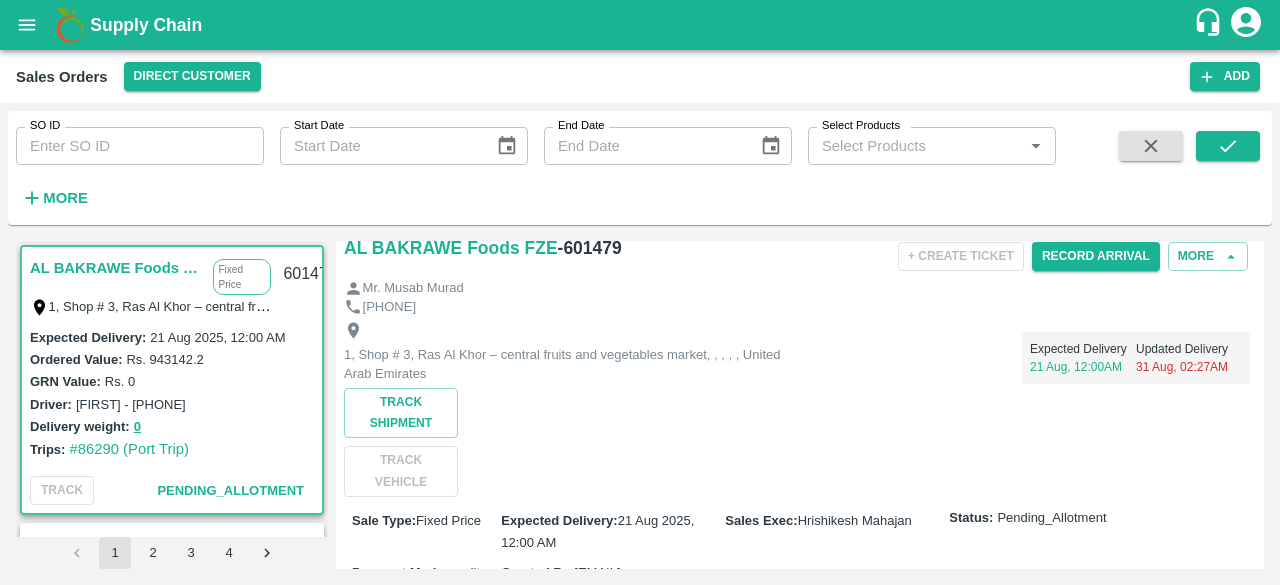 scroll, scrollTop: 0, scrollLeft: 0, axis: both 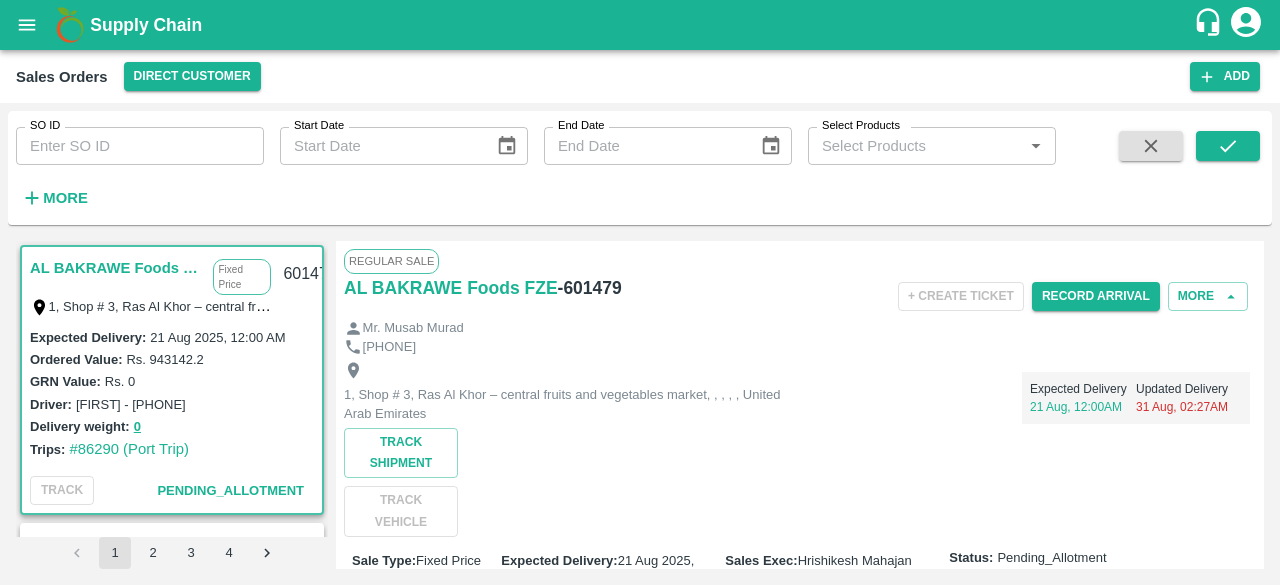 click on "Rs.   943142.2" at bounding box center (164, 359) 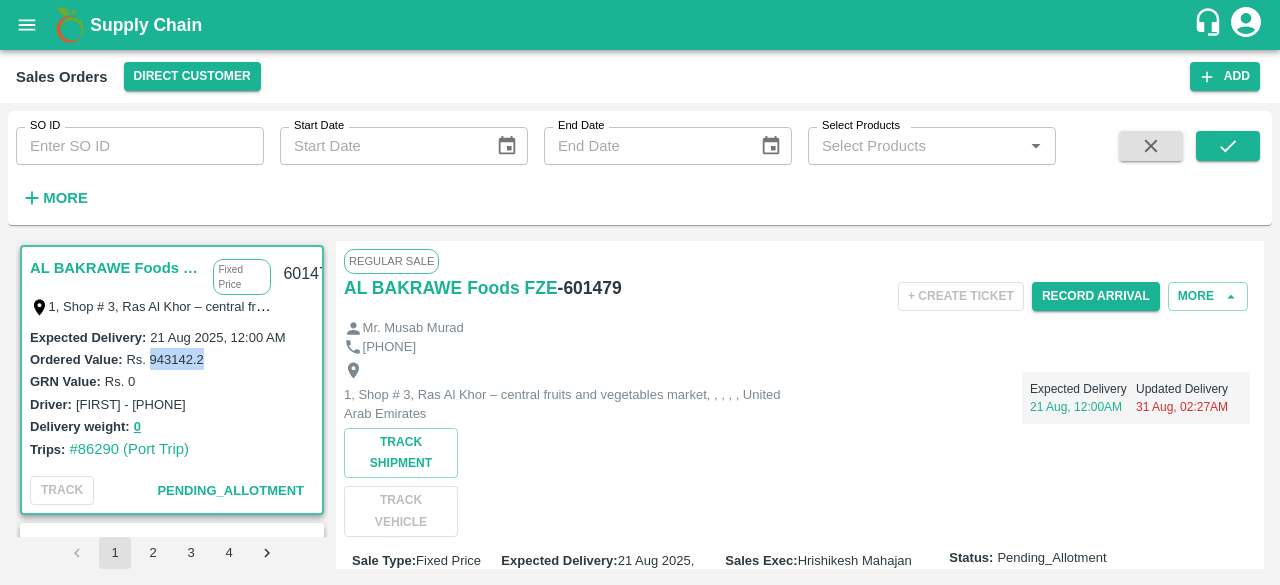 click on "Rs.   943142.2" at bounding box center (164, 359) 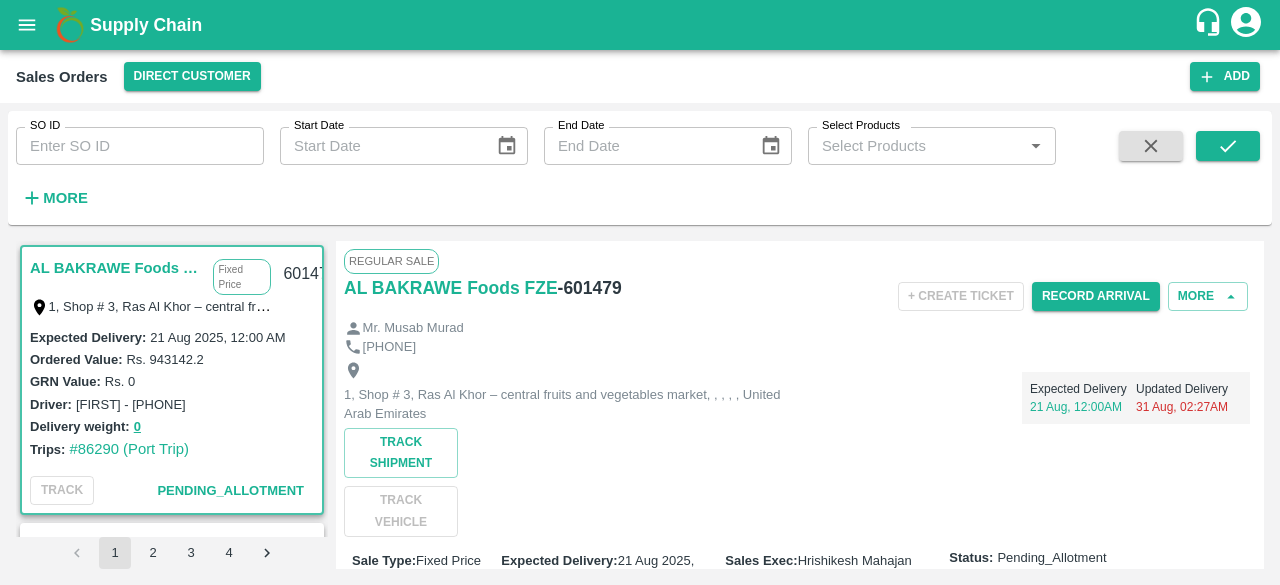 click on "21 Aug 2025, 12:00 AM" at bounding box center (217, 337) 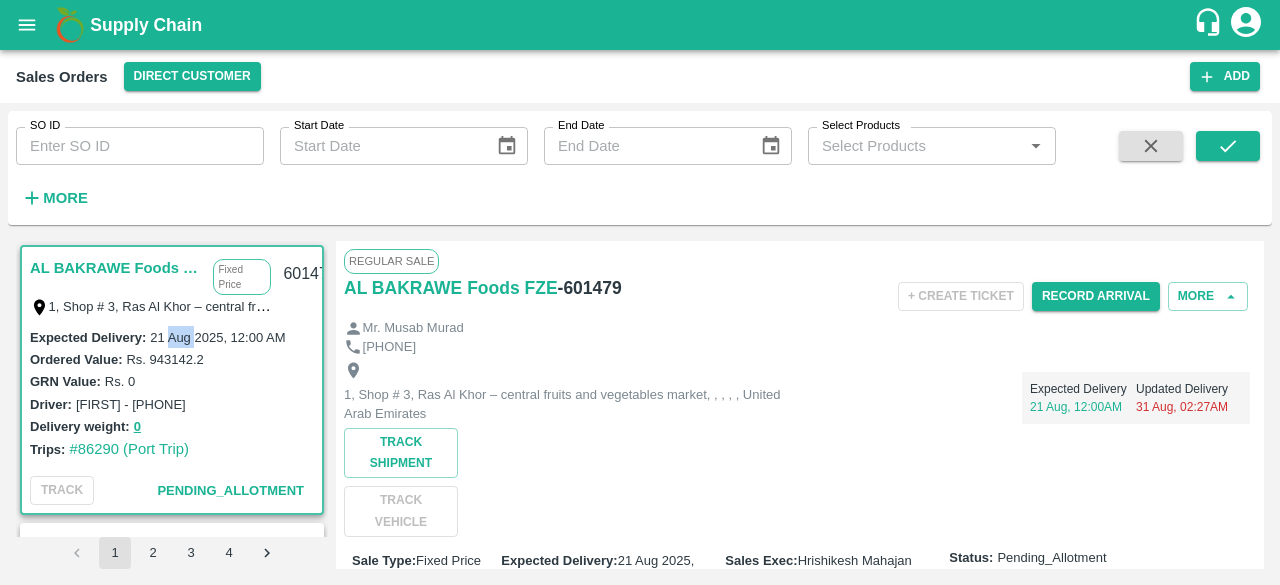 click on "21 Aug 2025, 12:00 AM" at bounding box center (217, 337) 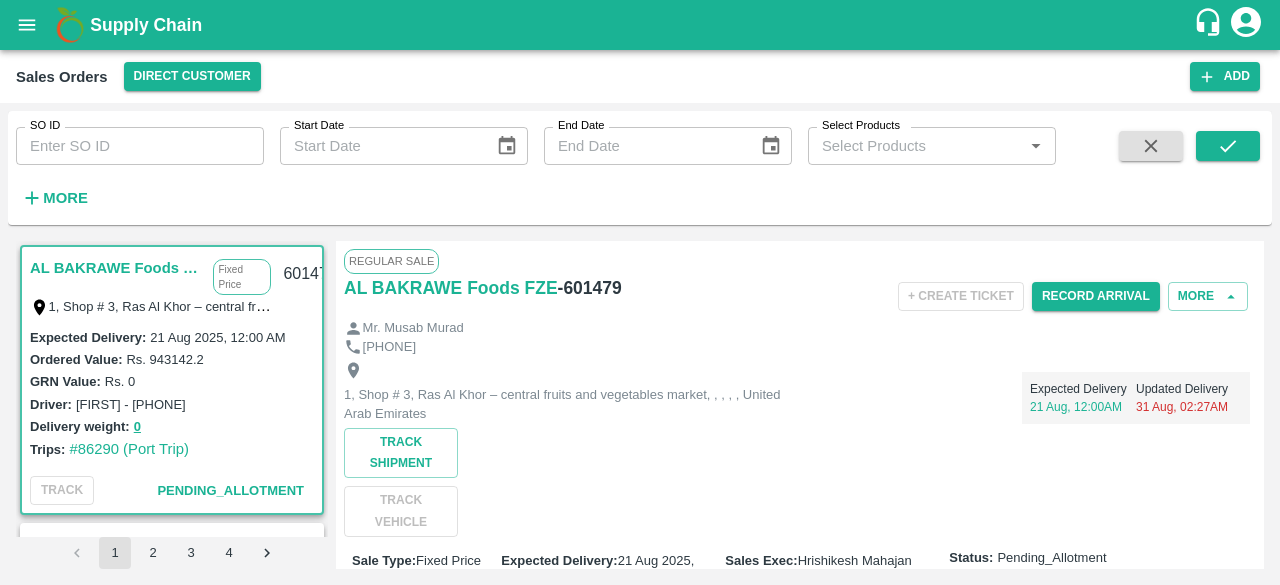 click on "1, Shop # 3, Ras Al Khor – central fruits and vegetables market, , , , , United Arab Emirates Expected Delivery 21 Aug, 12:00AM Updated Delivery 31 Aug, 02:27AM Track Shipment TRACK VEHICLE" at bounding box center (800, 446) 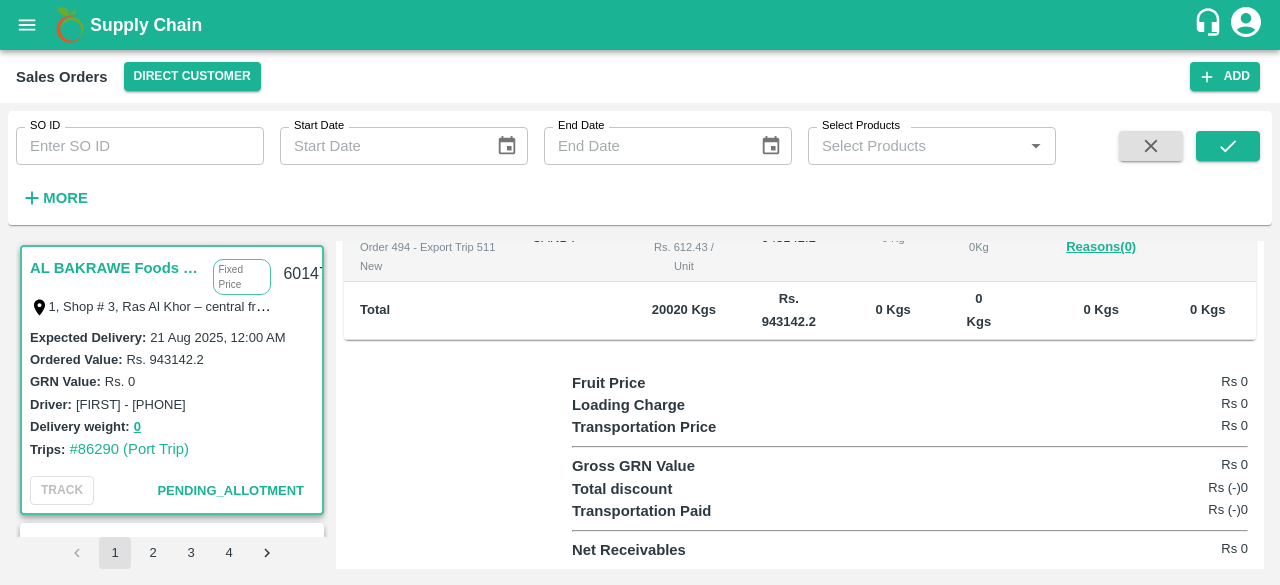 scroll, scrollTop: 594, scrollLeft: 0, axis: vertical 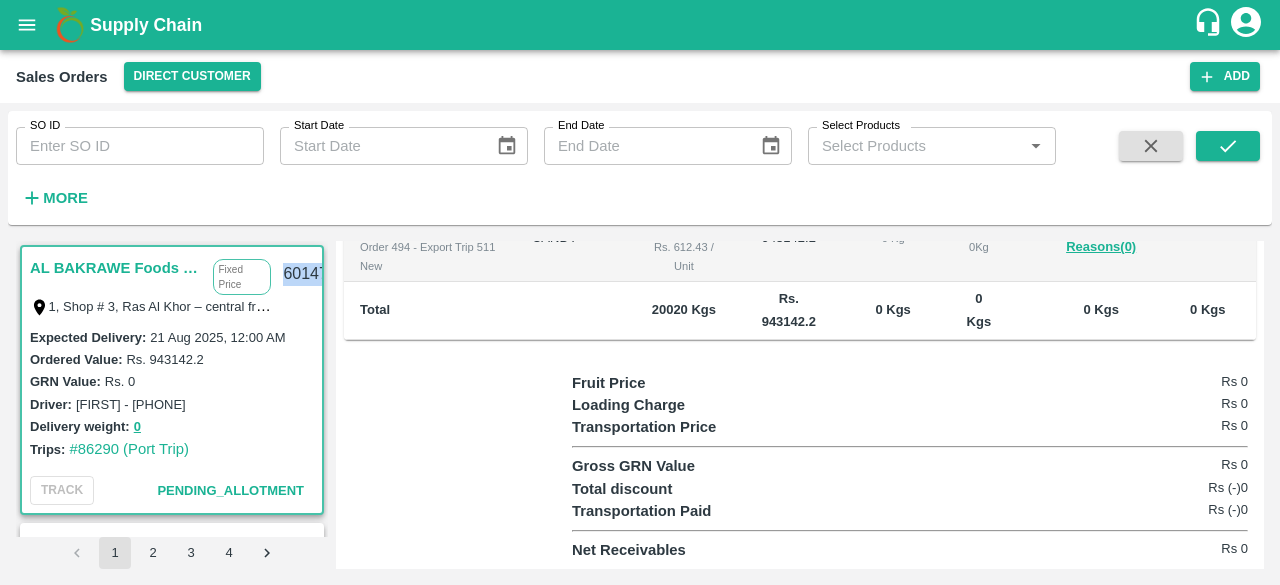 click on "601479" at bounding box center (309, 274) 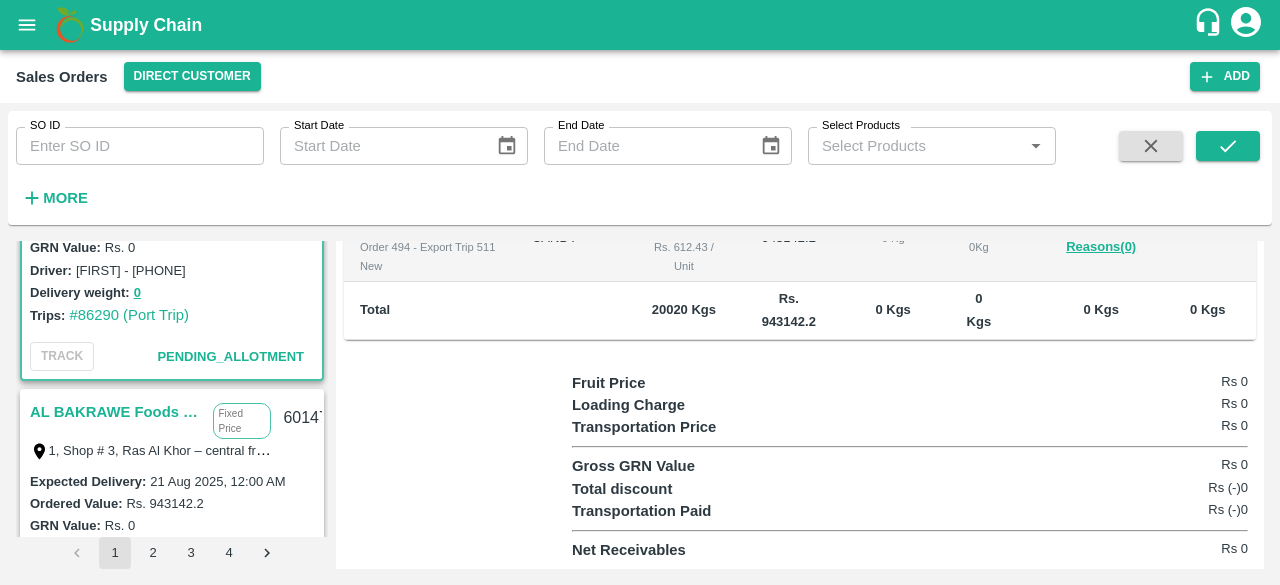 scroll, scrollTop: 228, scrollLeft: 0, axis: vertical 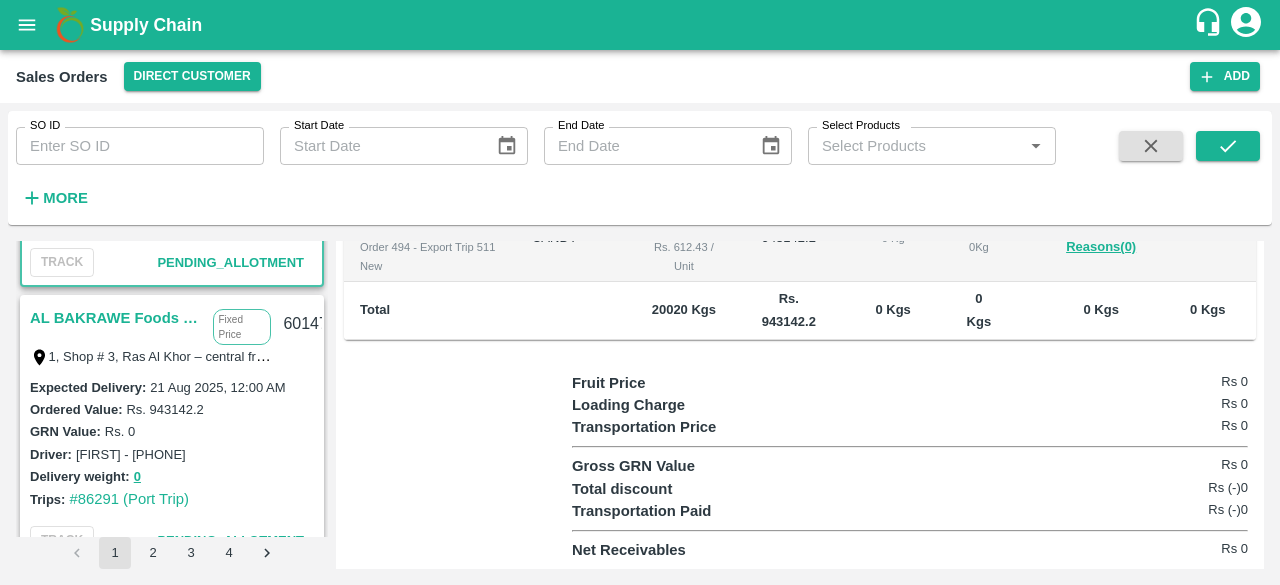 click on "601478" at bounding box center [309, 324] 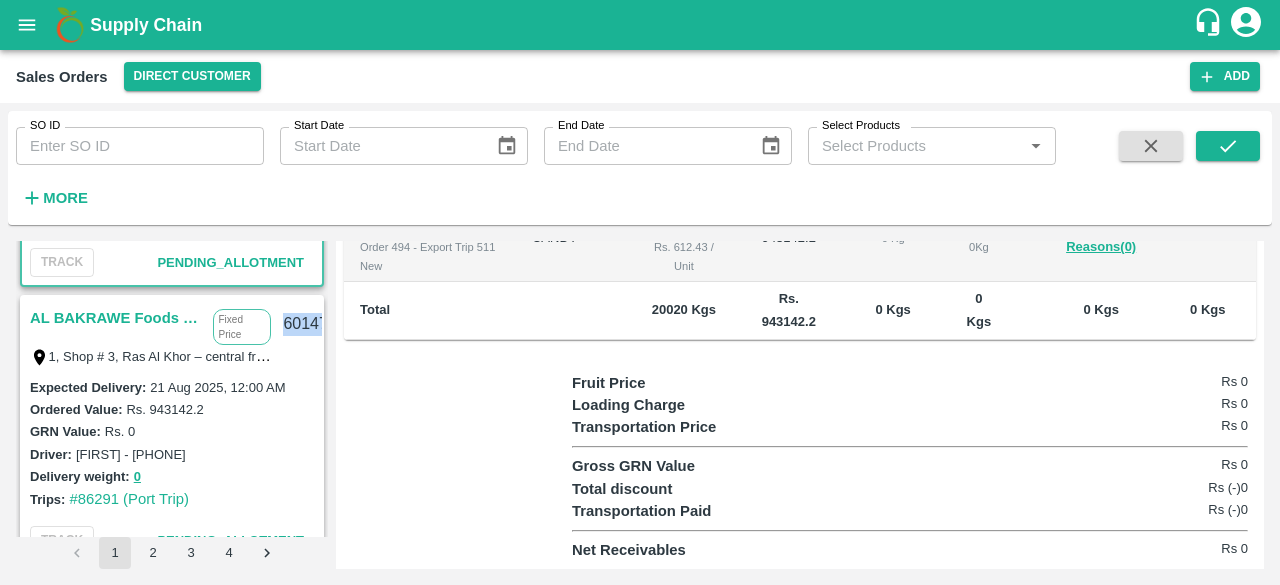 click on "601478" at bounding box center [309, 324] 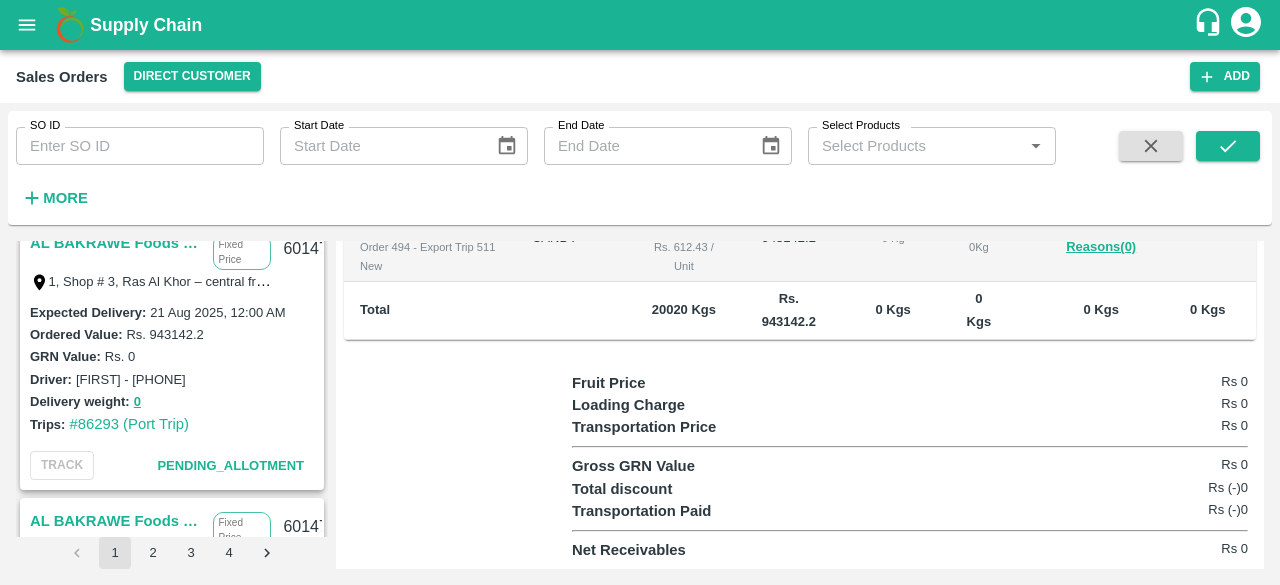 scroll, scrollTop: 0, scrollLeft: 0, axis: both 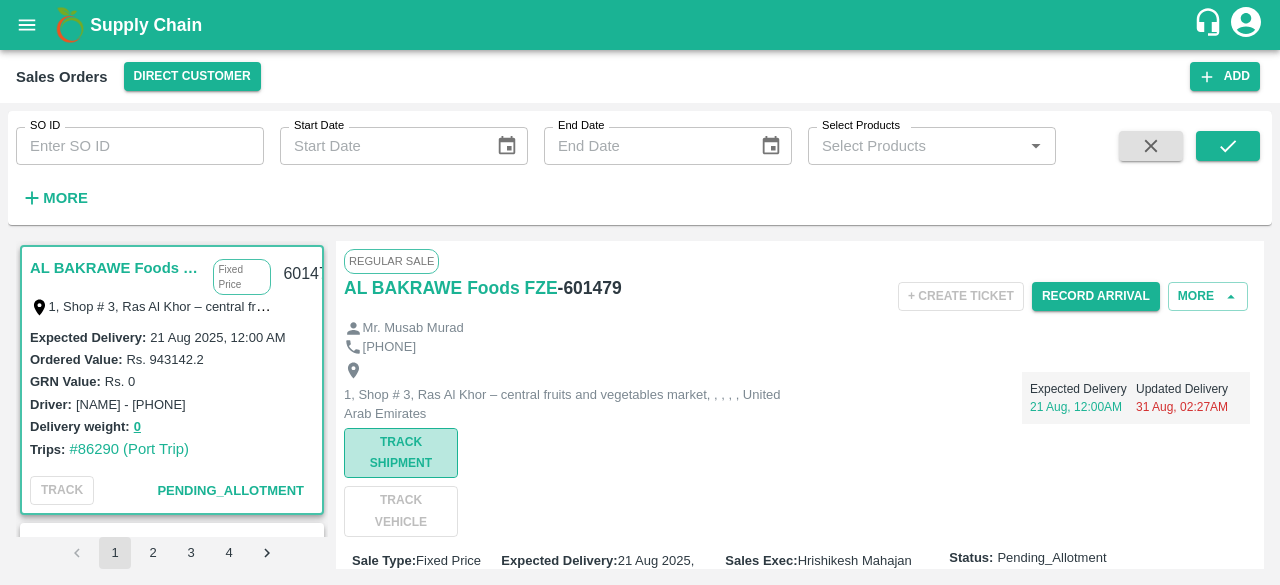 click on "Track Shipment" at bounding box center (401, 453) 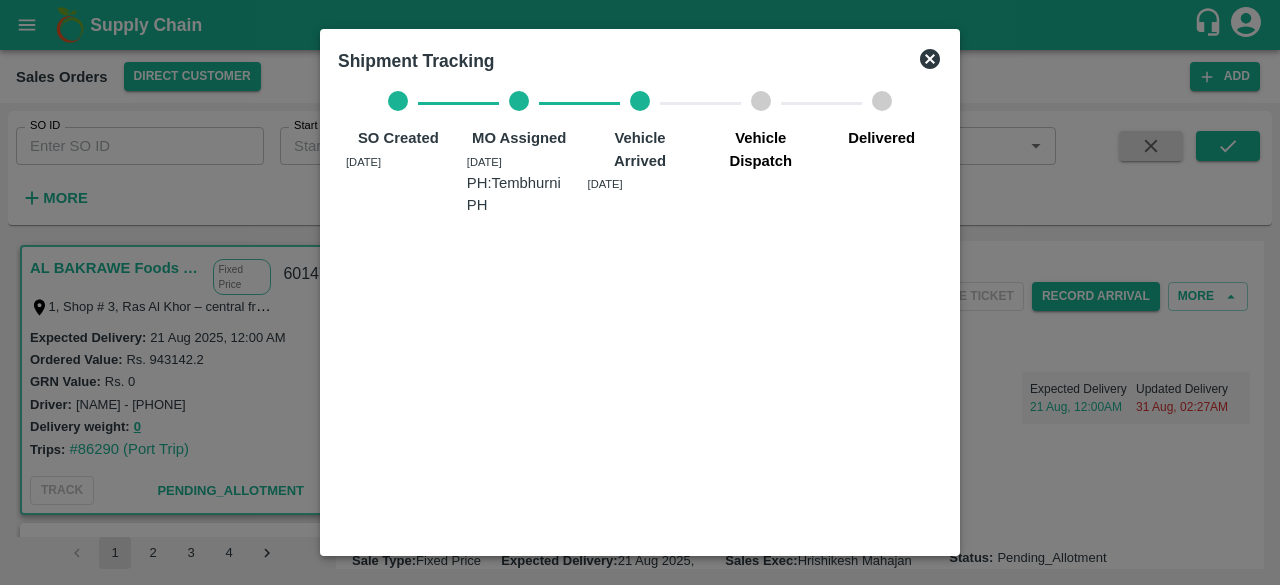 click 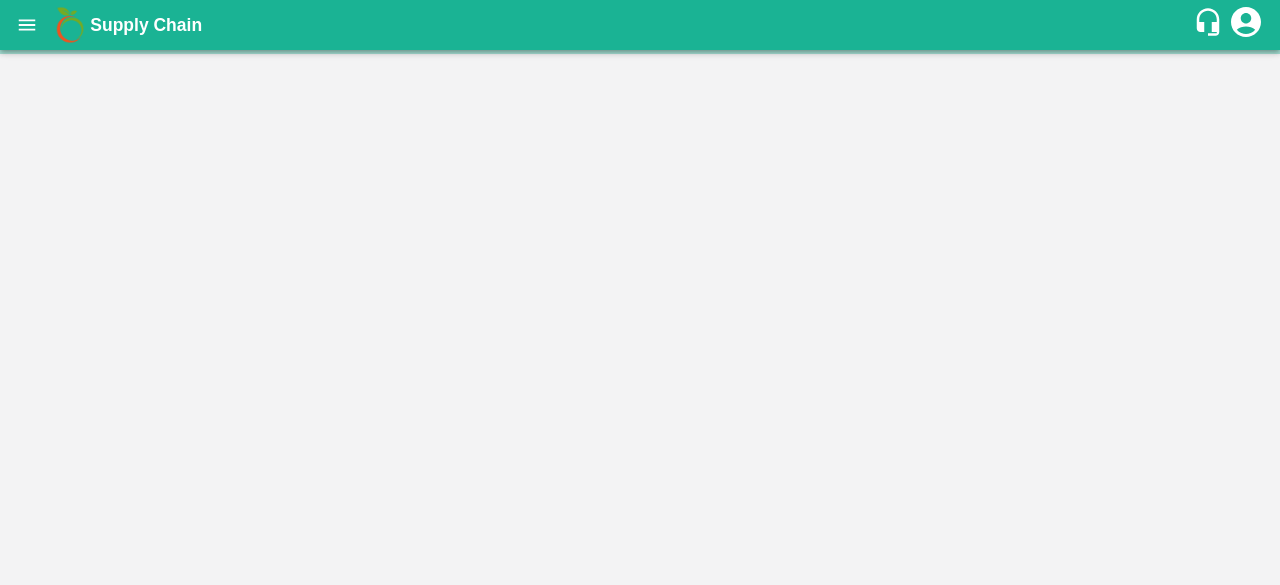 scroll, scrollTop: 0, scrollLeft: 0, axis: both 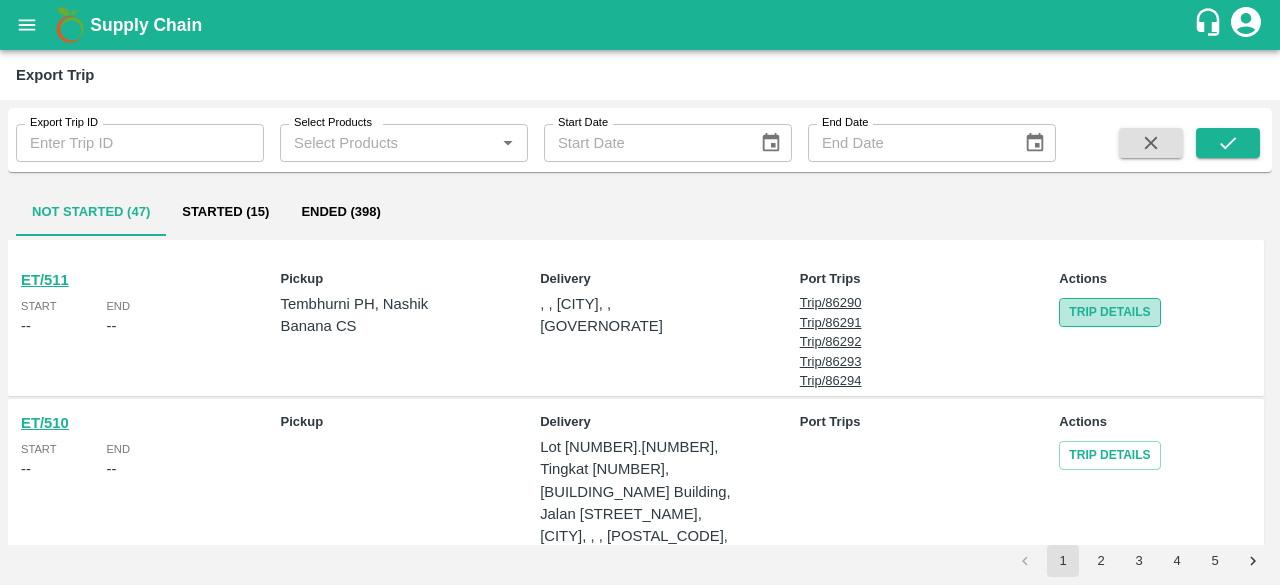 click on "Trip Details" at bounding box center (1109, 312) 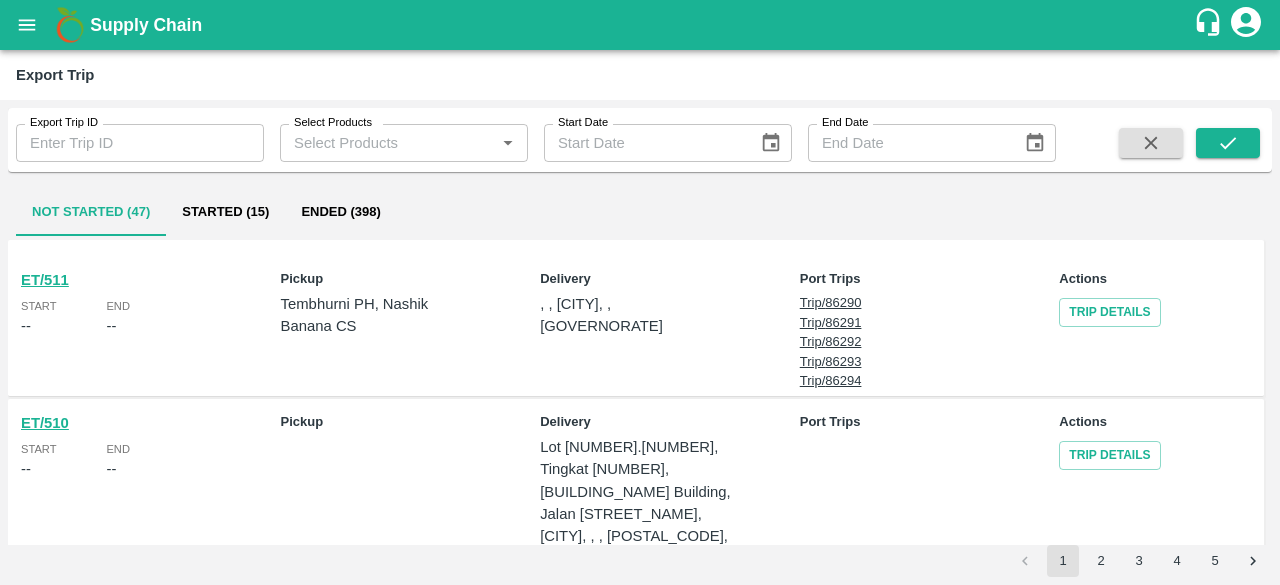 click on "ET/511" at bounding box center (45, 280) 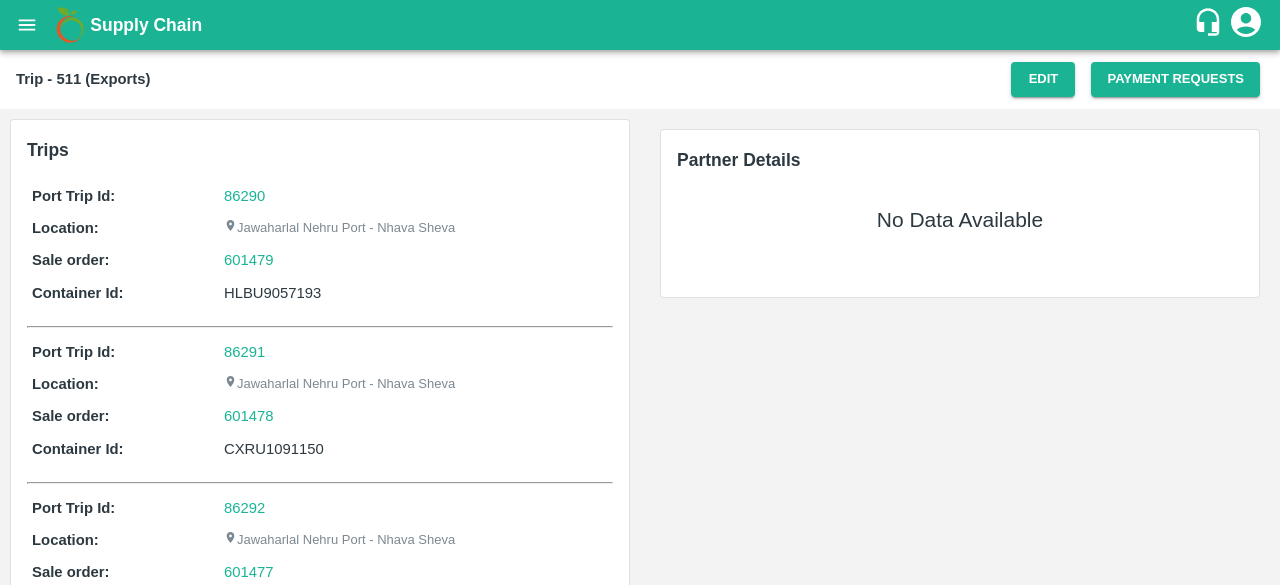 scroll, scrollTop: 0, scrollLeft: 0, axis: both 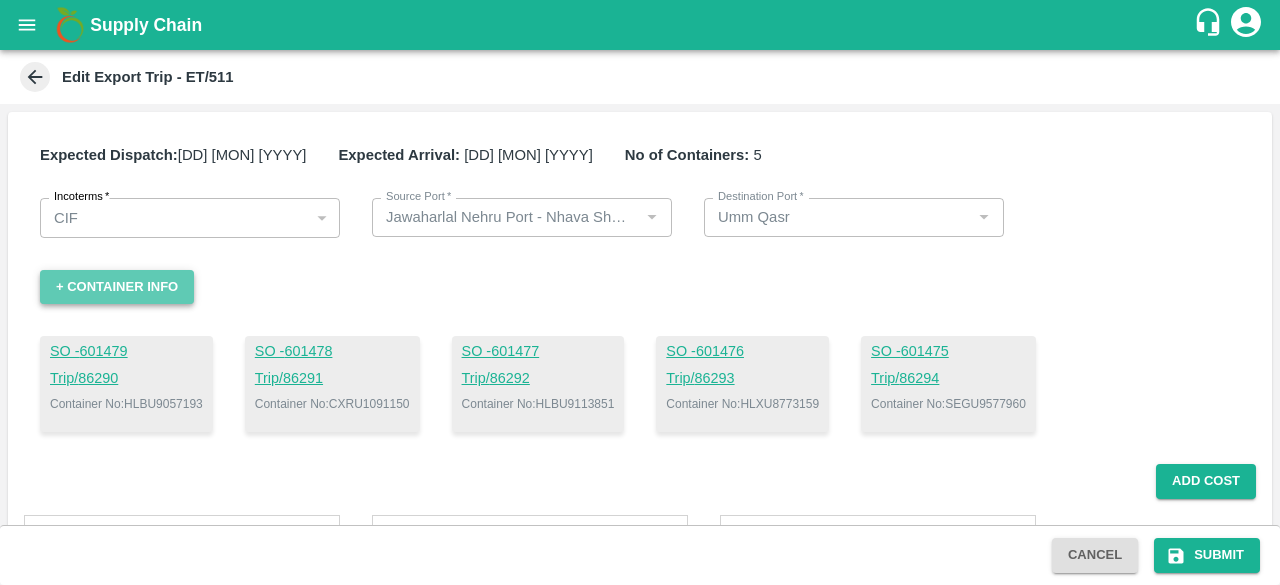 click on "+ Container Info" at bounding box center [117, 287] 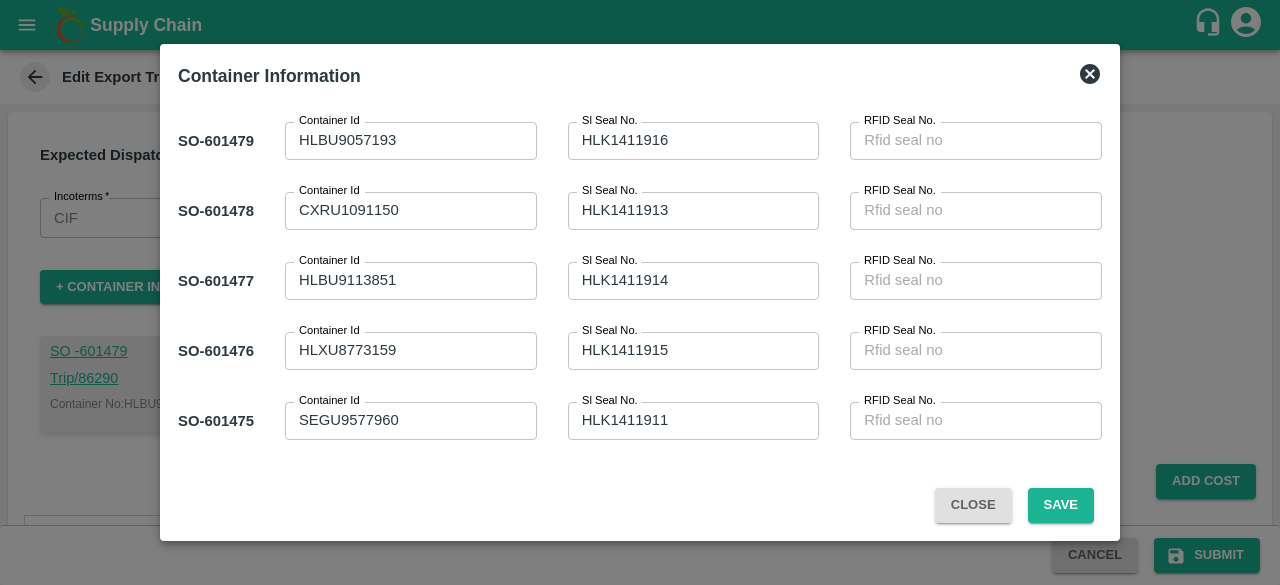 scroll, scrollTop: 7, scrollLeft: 0, axis: vertical 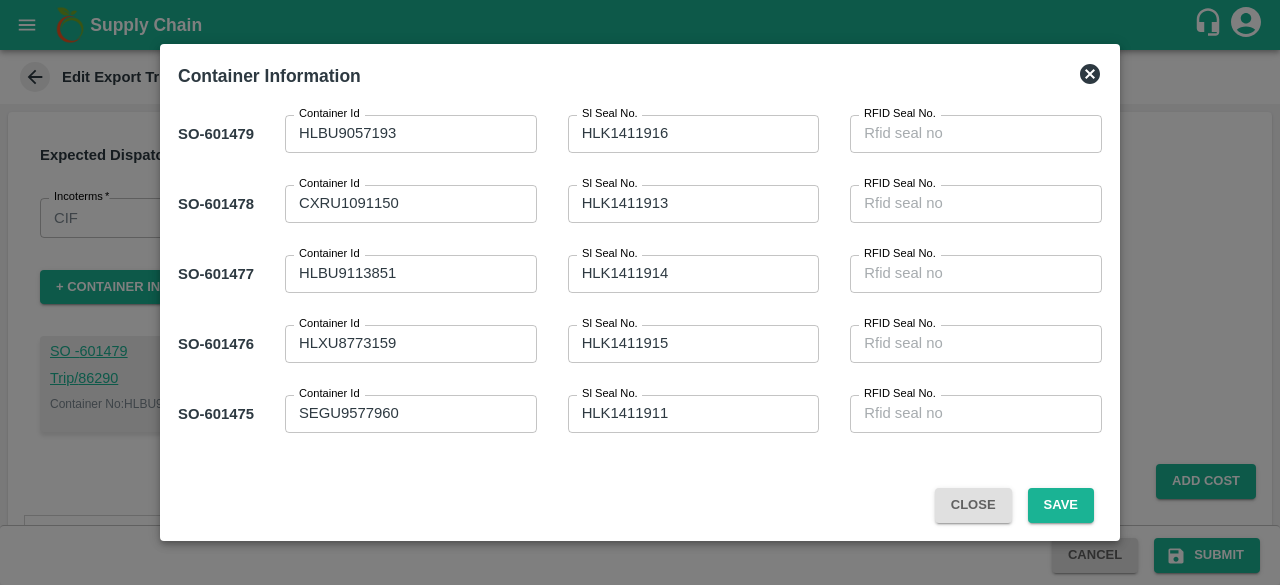 click on "Close" at bounding box center [973, 505] 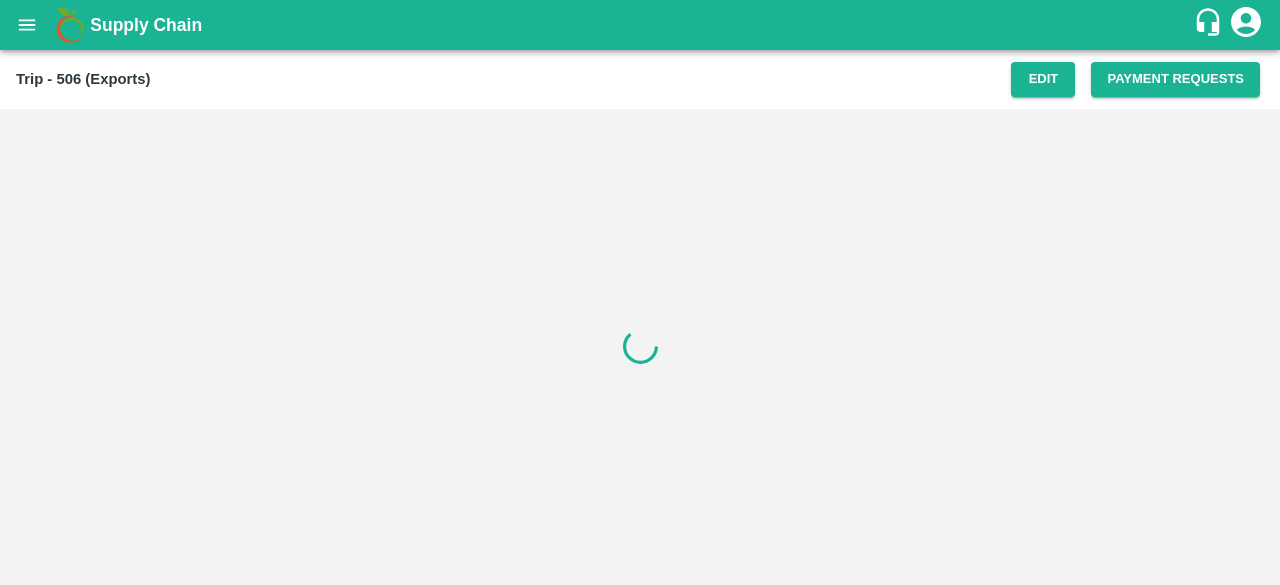 scroll, scrollTop: 0, scrollLeft: 0, axis: both 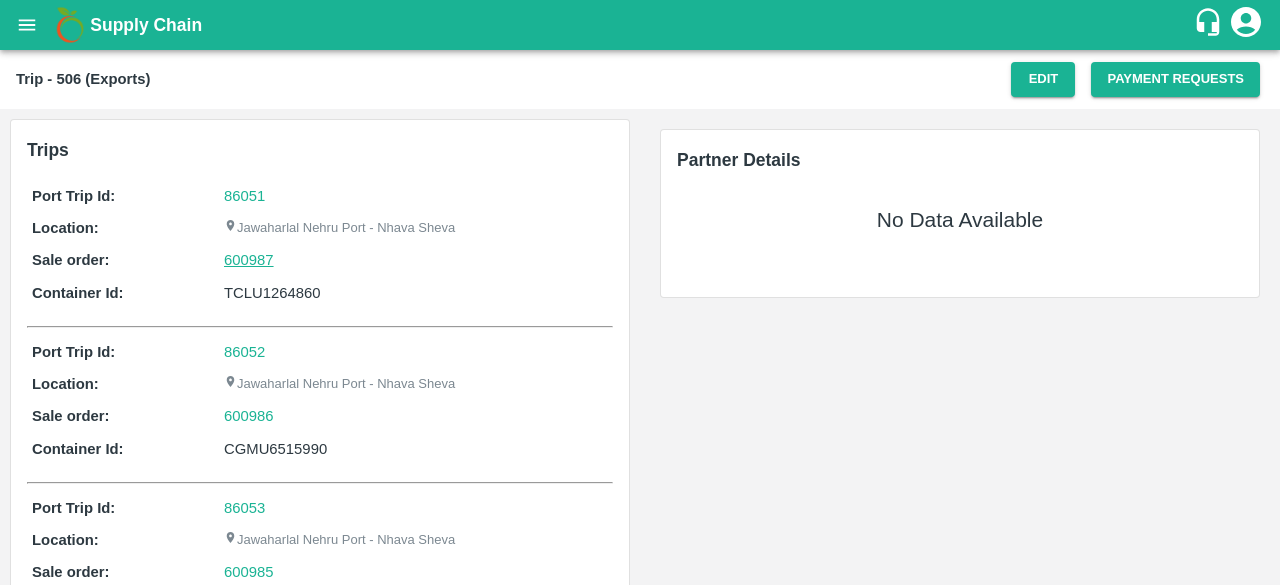 click on "600987" at bounding box center (249, 260) 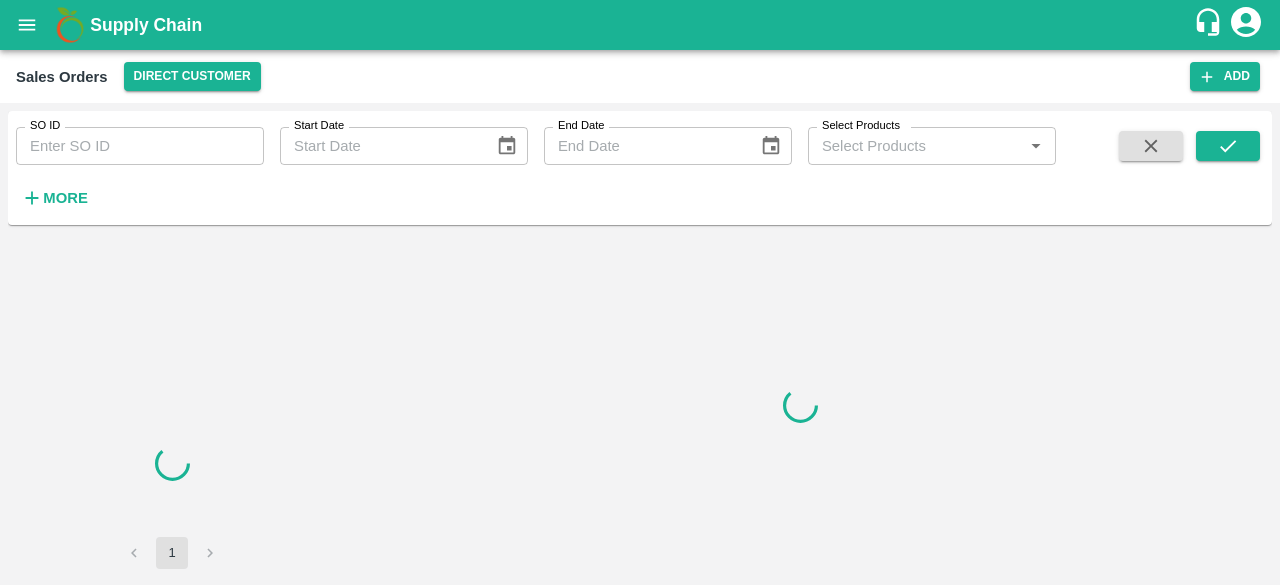 scroll, scrollTop: 0, scrollLeft: 0, axis: both 